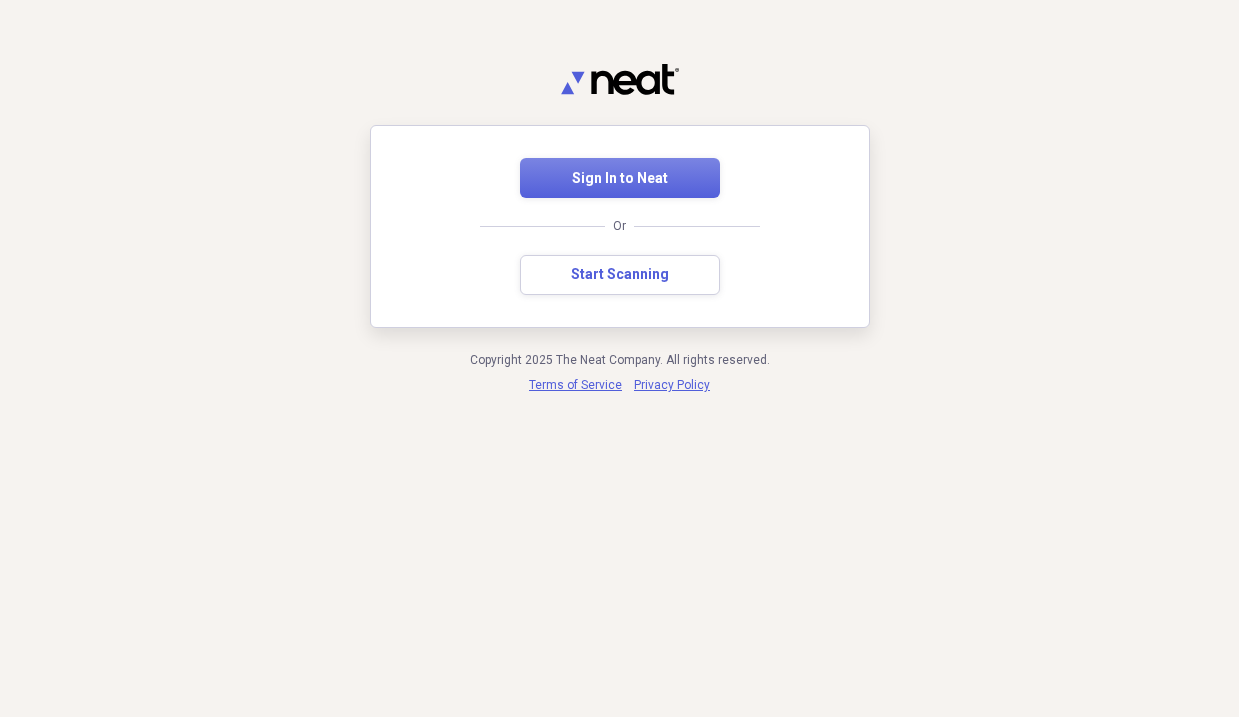 scroll, scrollTop: 0, scrollLeft: 0, axis: both 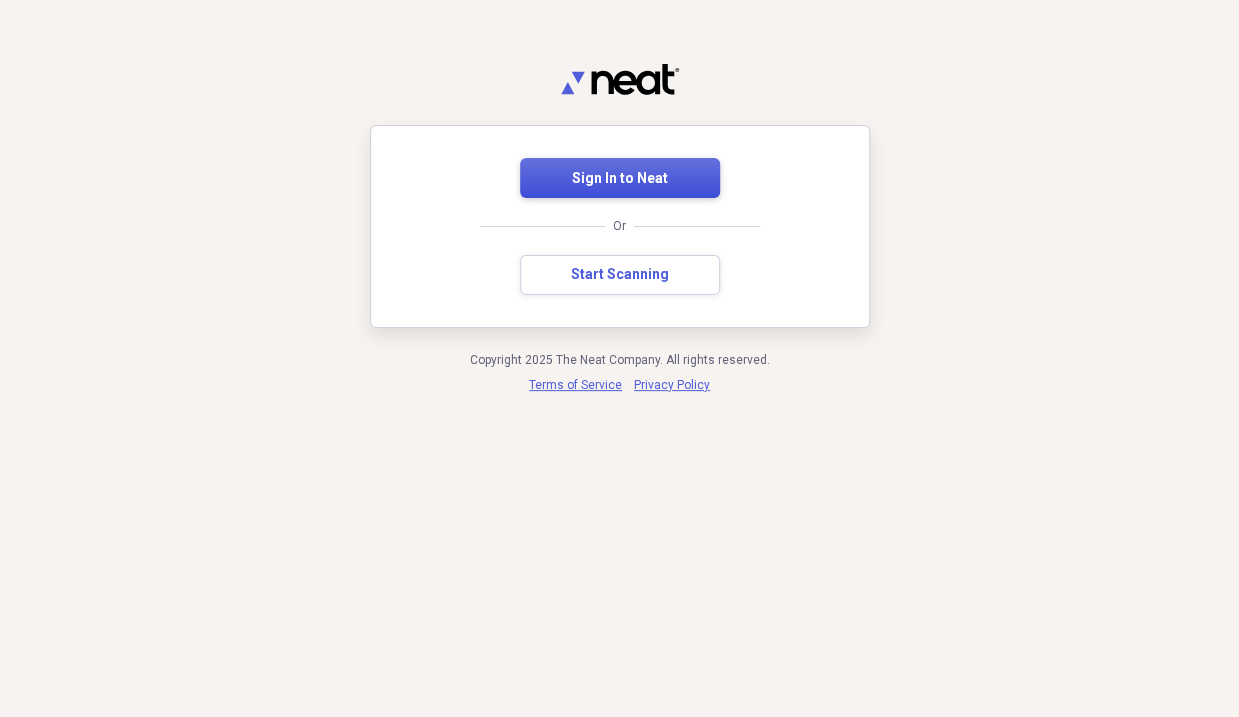 click on "Sign In to Neat" at bounding box center [620, 179] 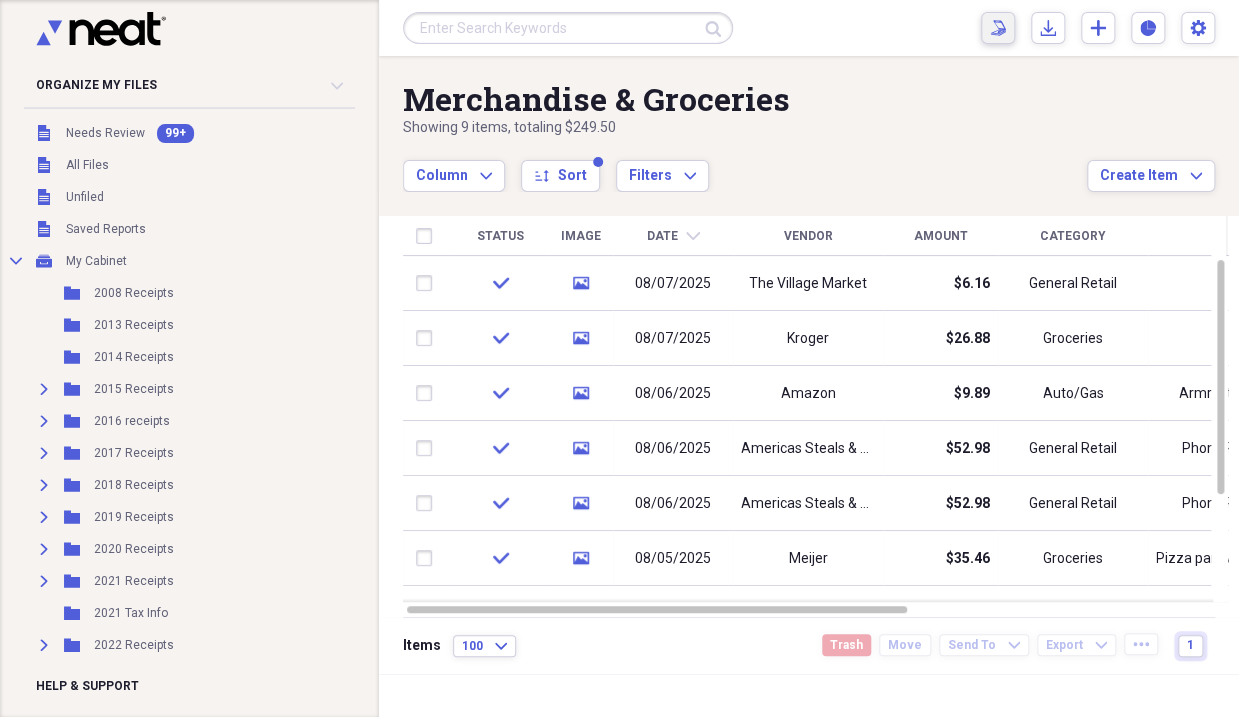 click on "Scan" 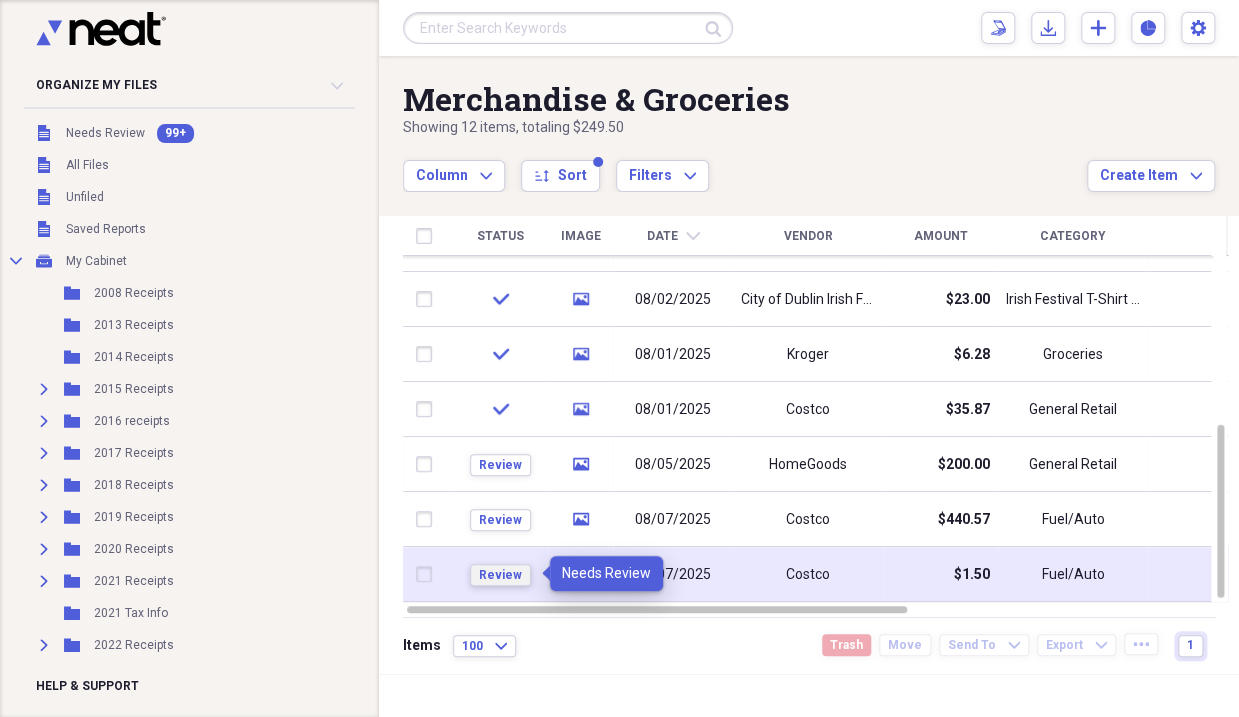 click on "Review" at bounding box center [500, 575] 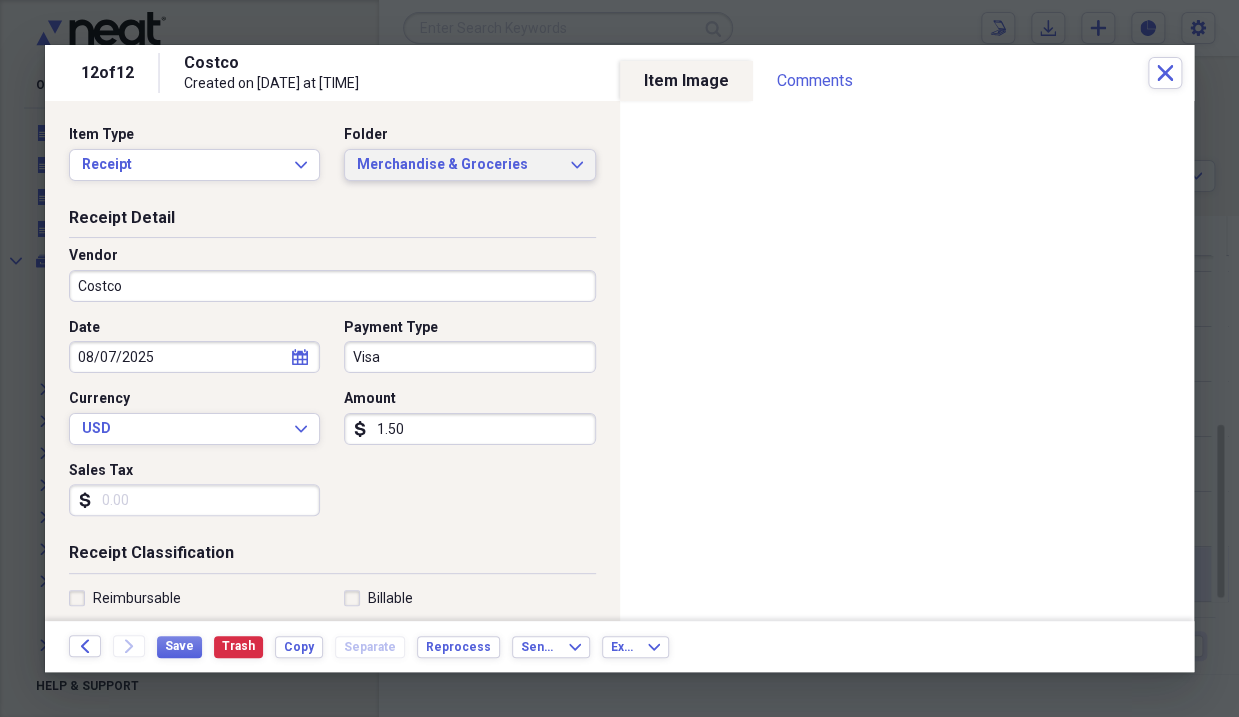 click on "Expand" 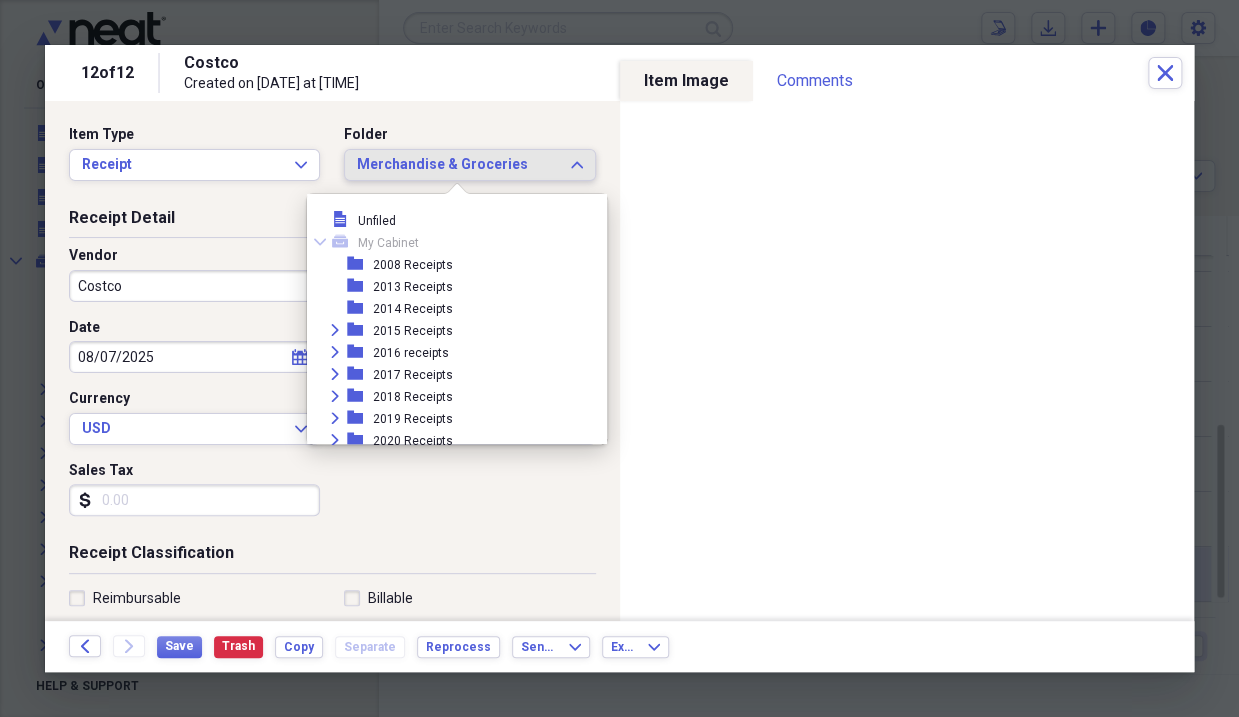 scroll, scrollTop: 4982, scrollLeft: 0, axis: vertical 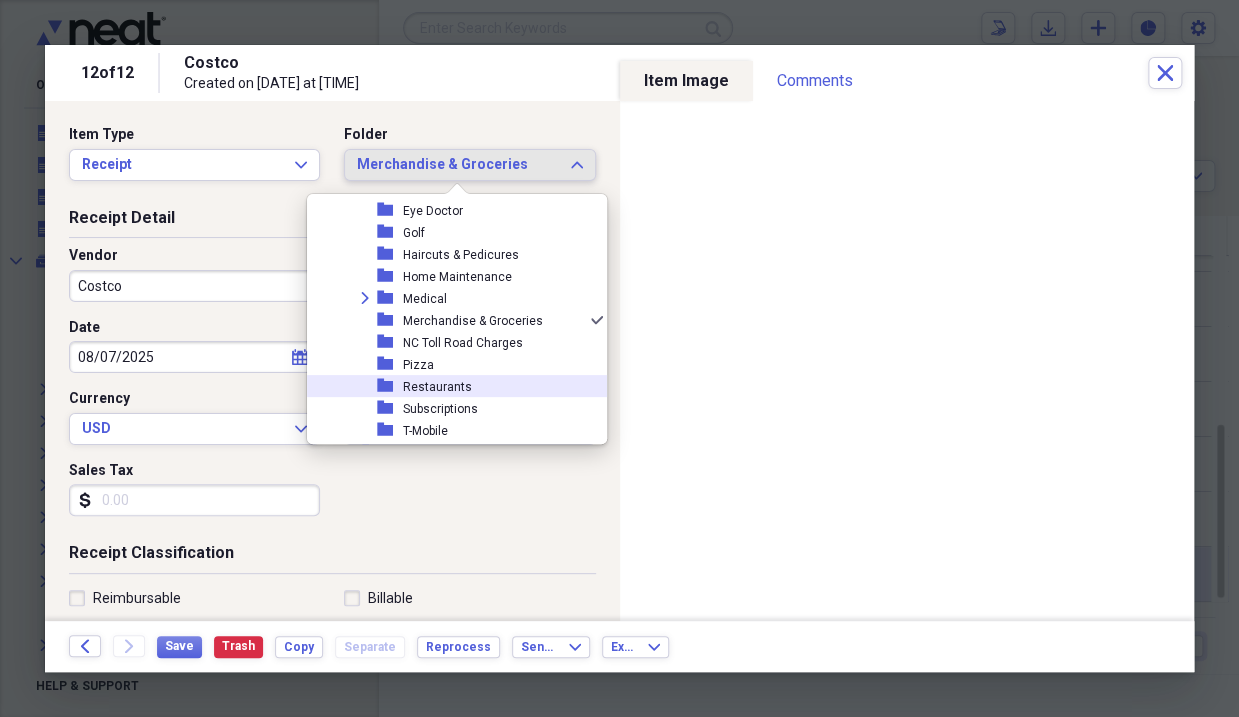 click on "Restaurants" at bounding box center (437, 387) 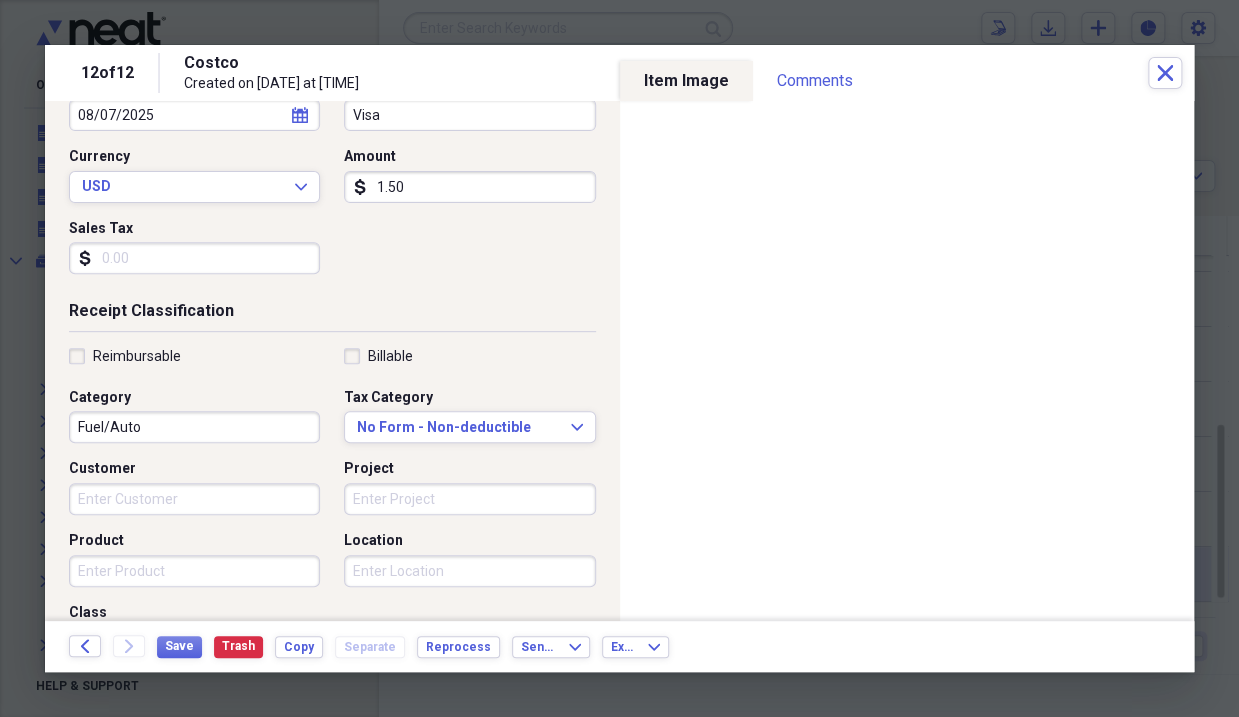 scroll, scrollTop: 300, scrollLeft: 0, axis: vertical 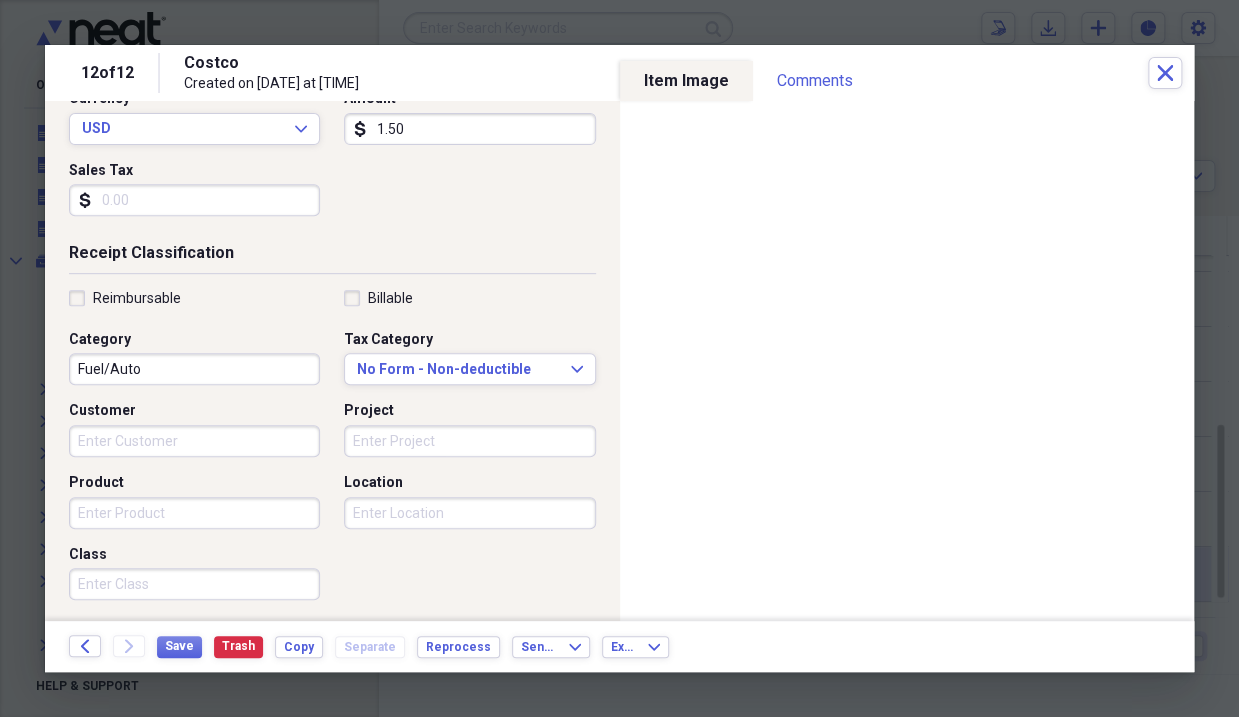 click on "Fuel/Auto" at bounding box center (194, 369) 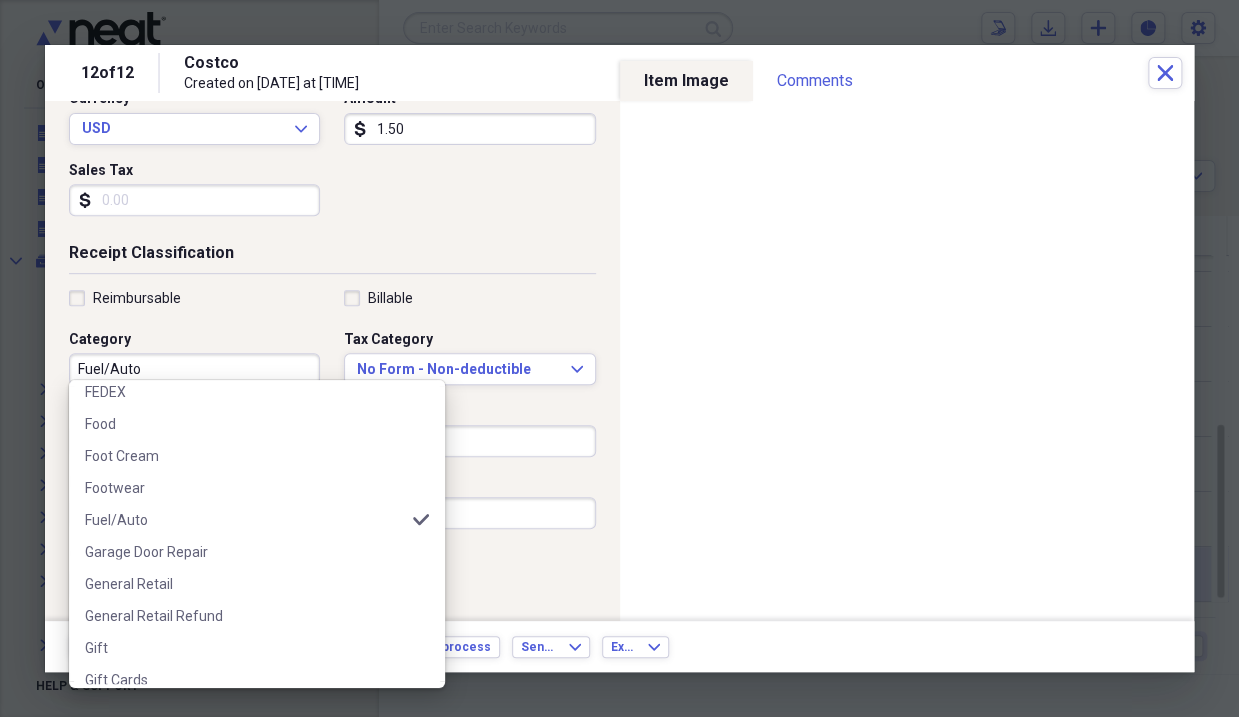 scroll, scrollTop: 1700, scrollLeft: 0, axis: vertical 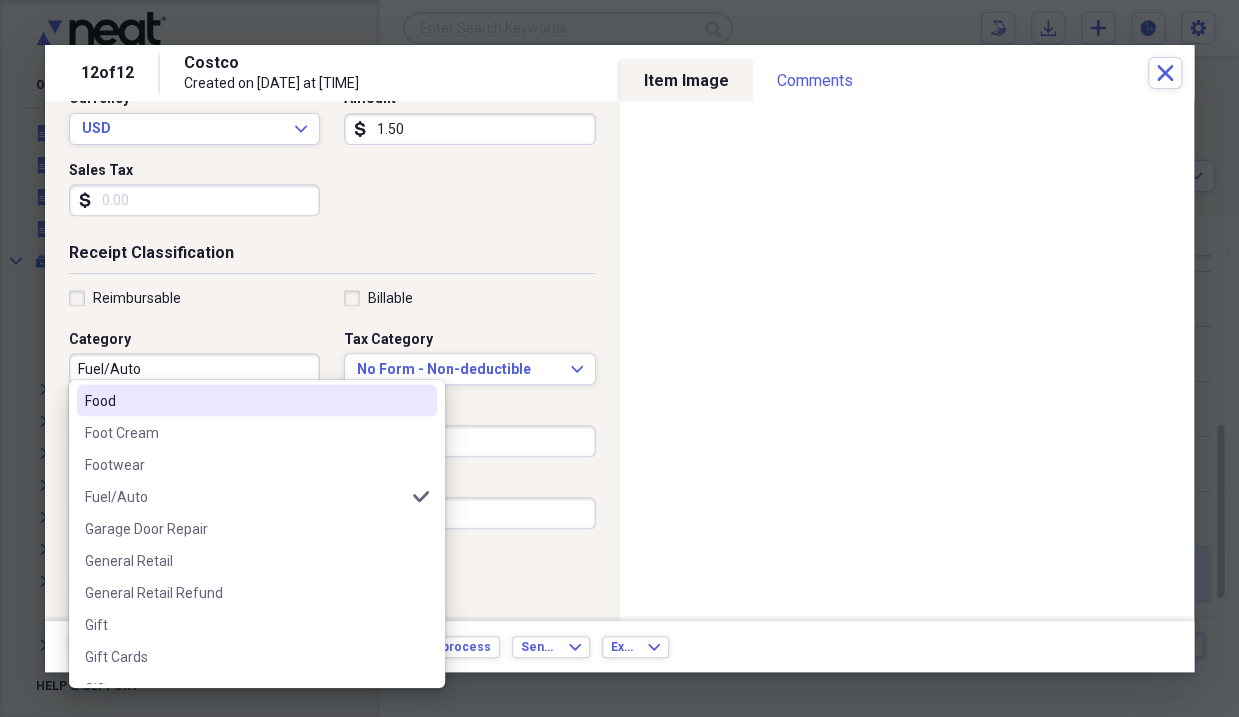 click on "Food" at bounding box center (245, 400) 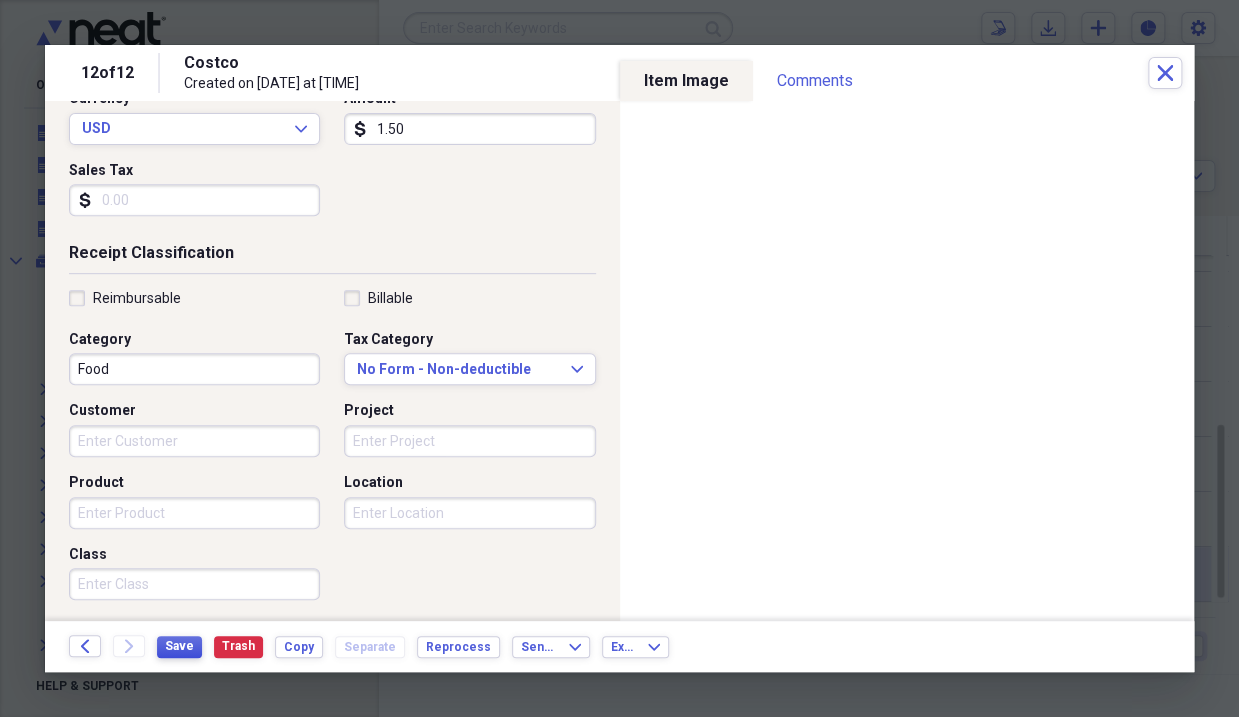 click on "Save" at bounding box center (179, 646) 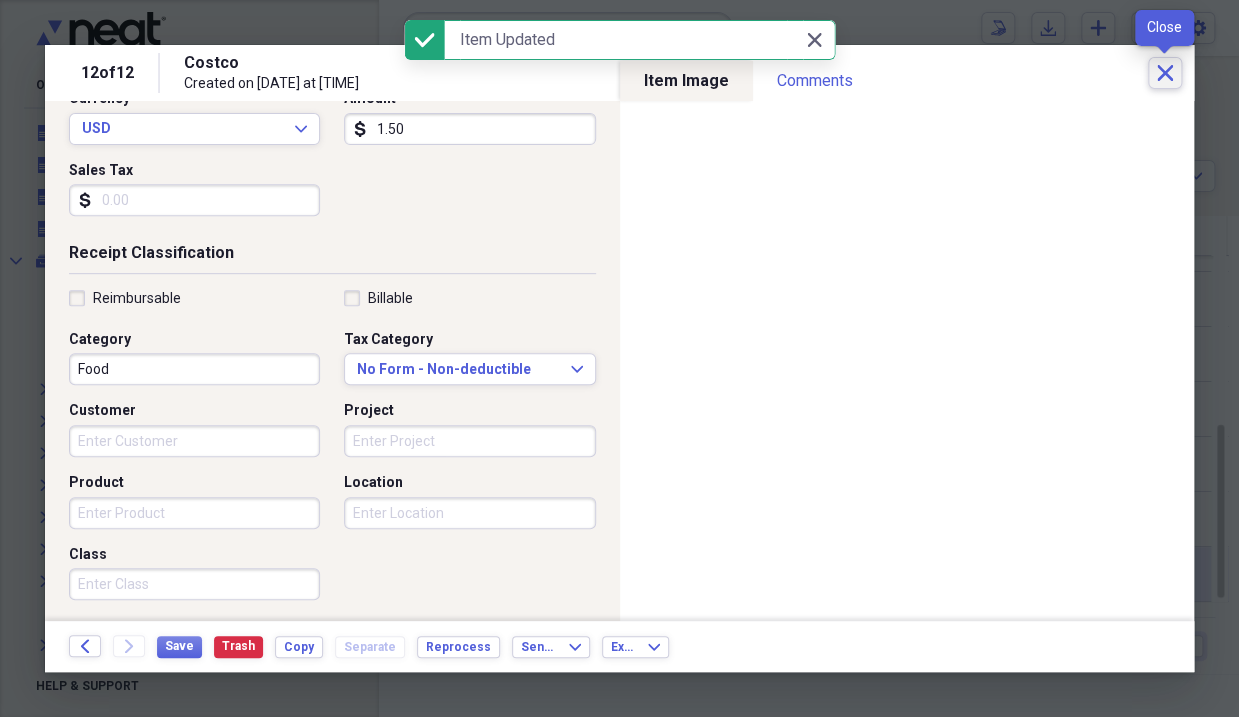 click on "Close" 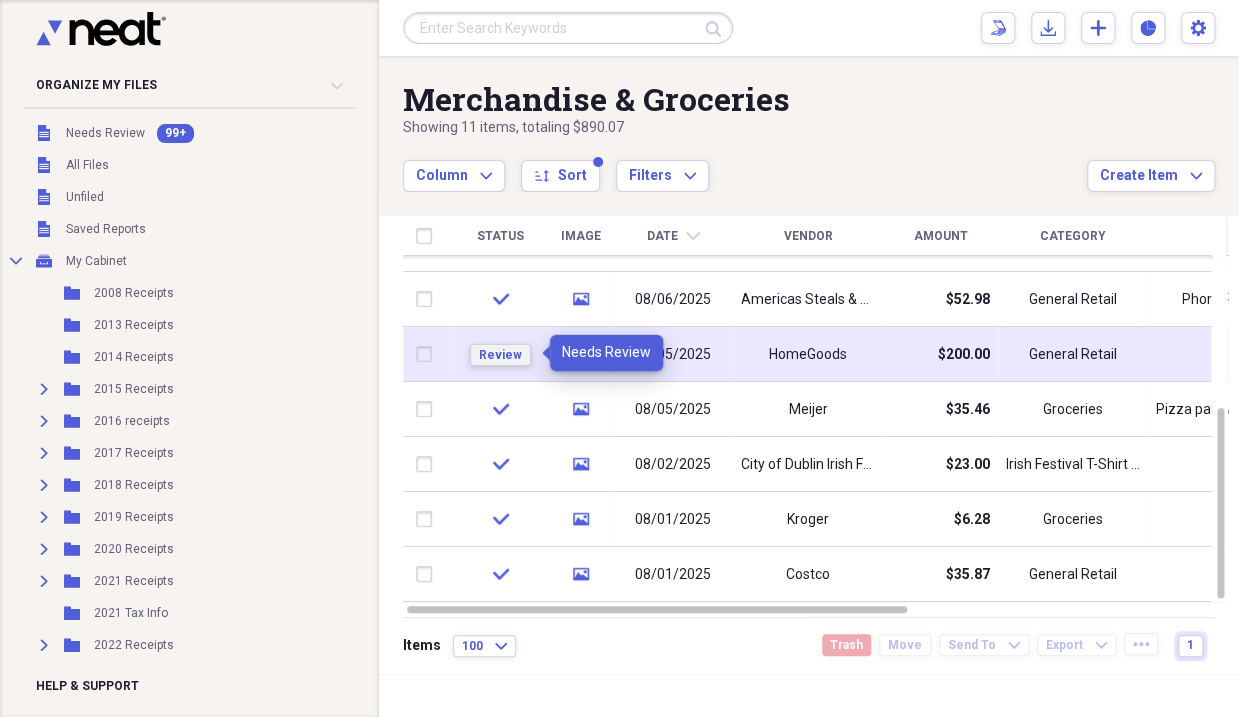 click on "Review" at bounding box center [500, 355] 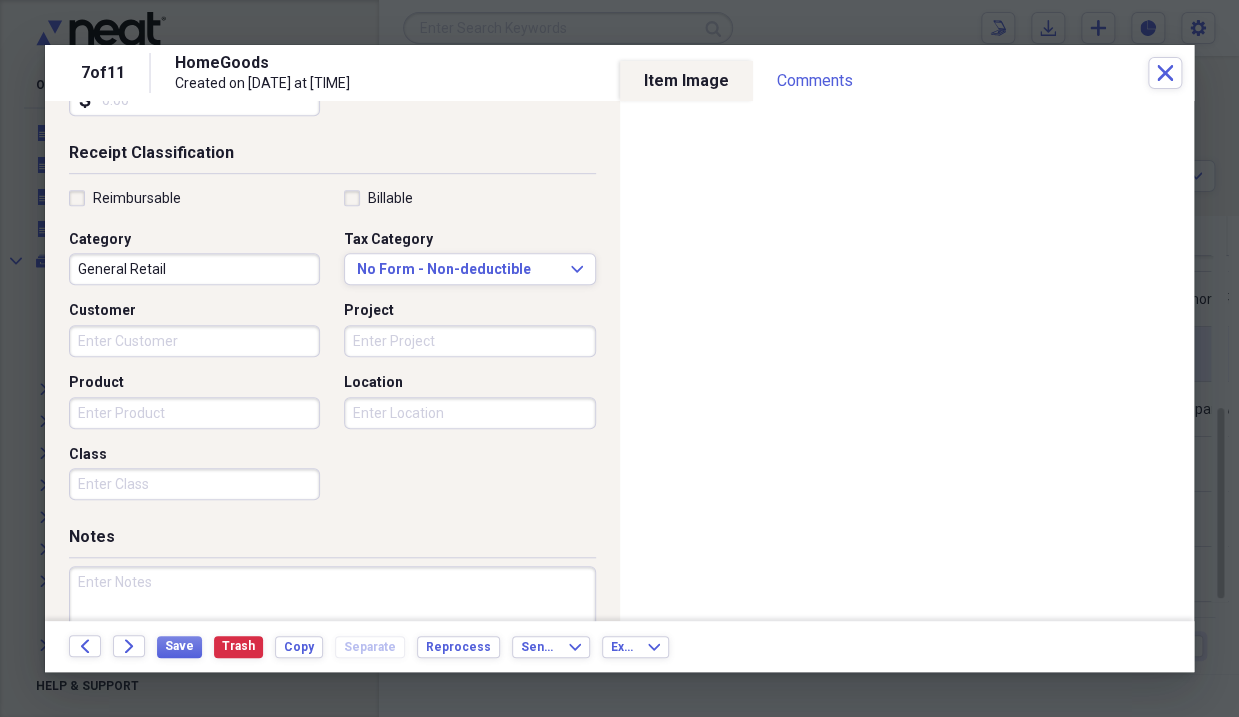 scroll, scrollTop: 487, scrollLeft: 0, axis: vertical 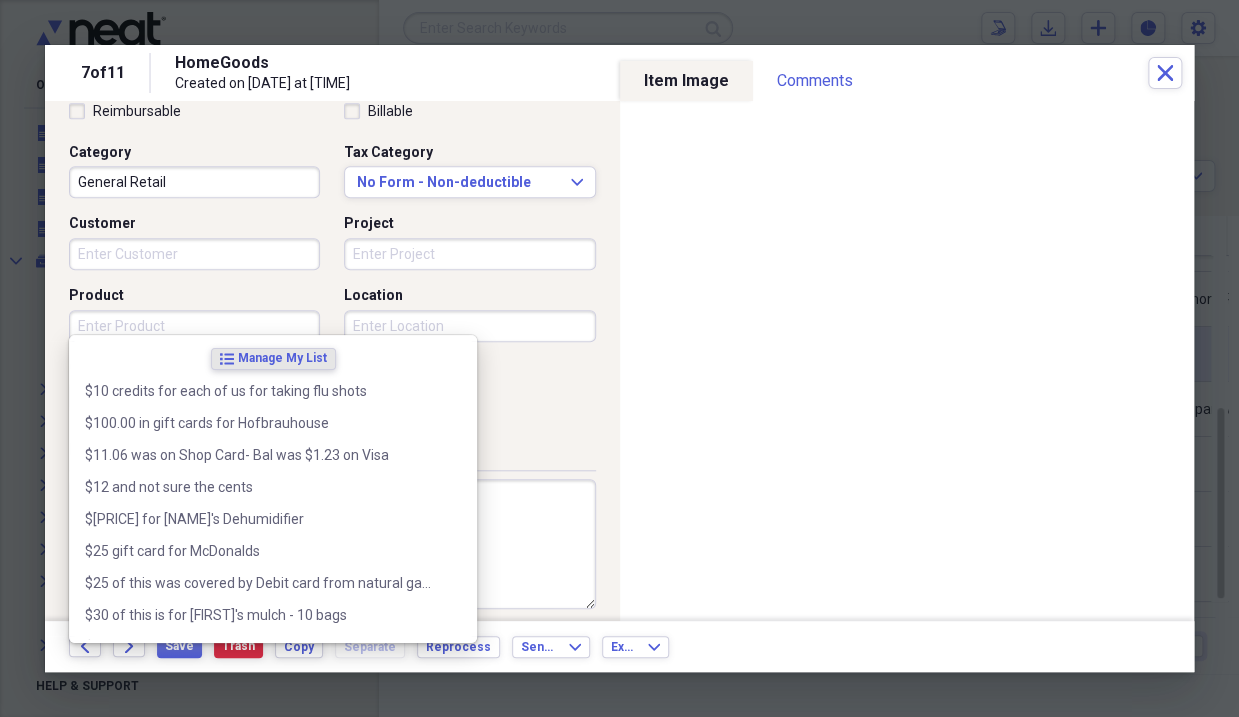 click on "Product" at bounding box center [194, 326] 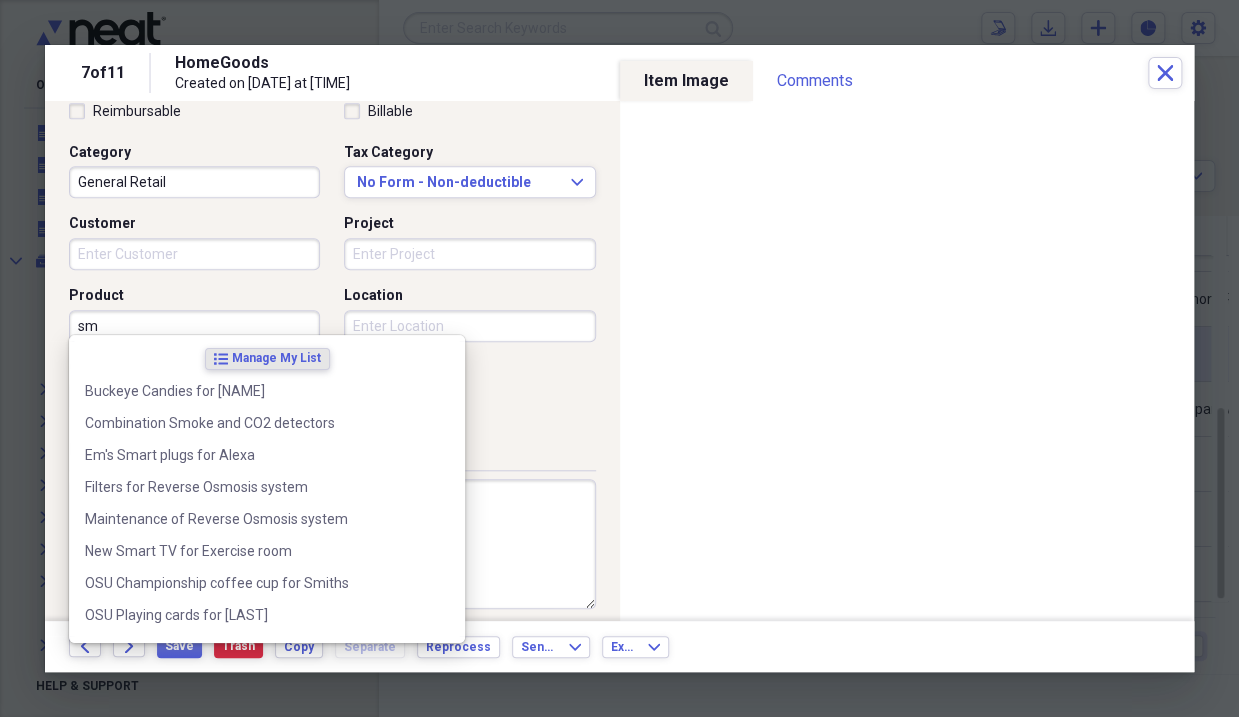 type on "s" 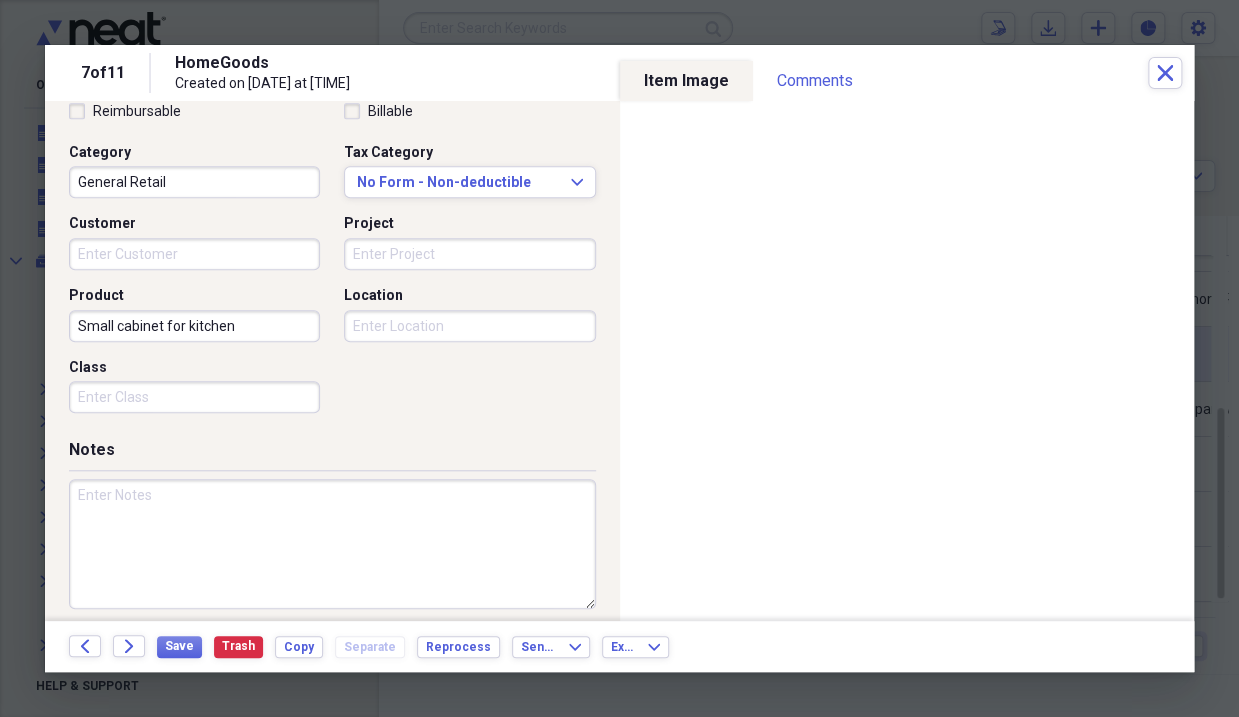 click on "Small cabinet for kitchen" at bounding box center (194, 326) 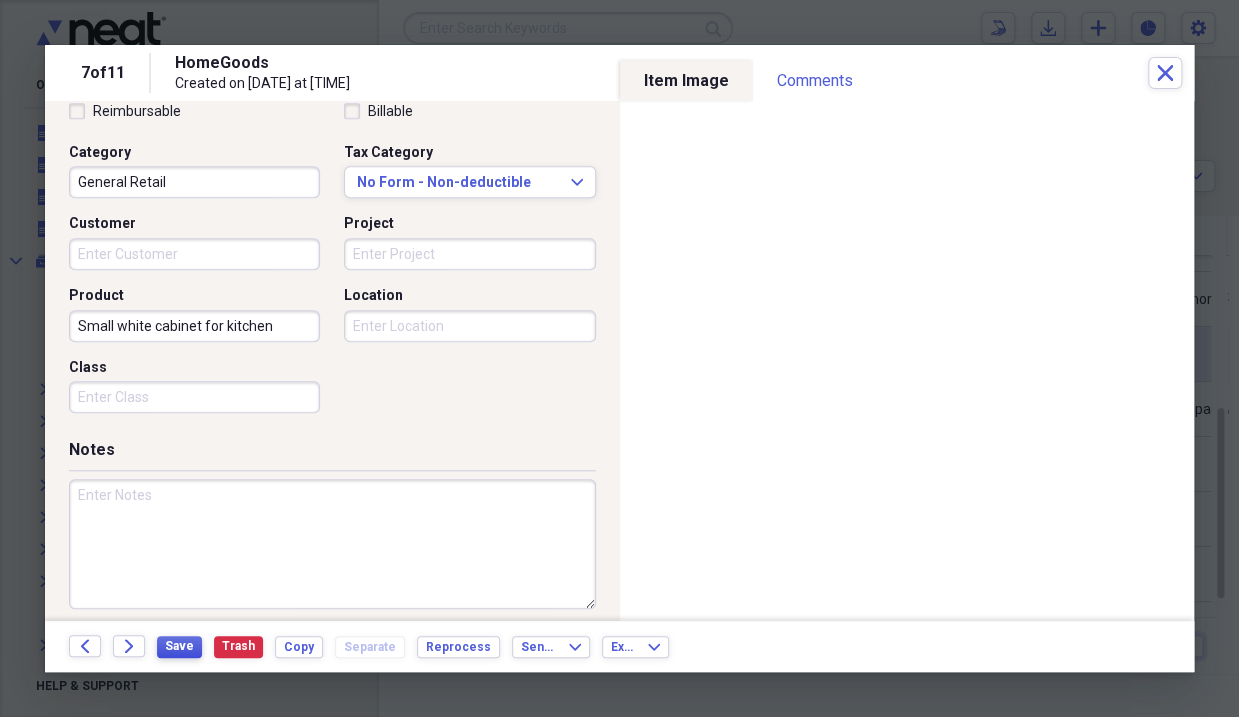 type on "Small white cabinet for kitchen" 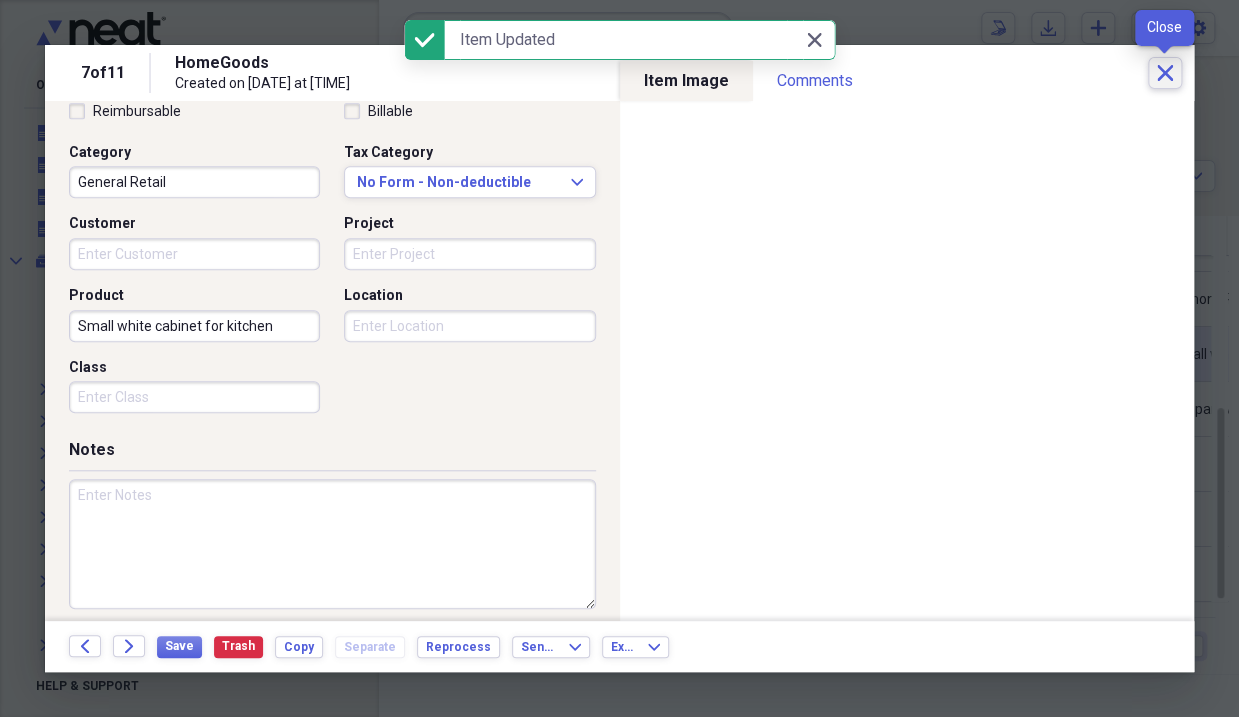 click 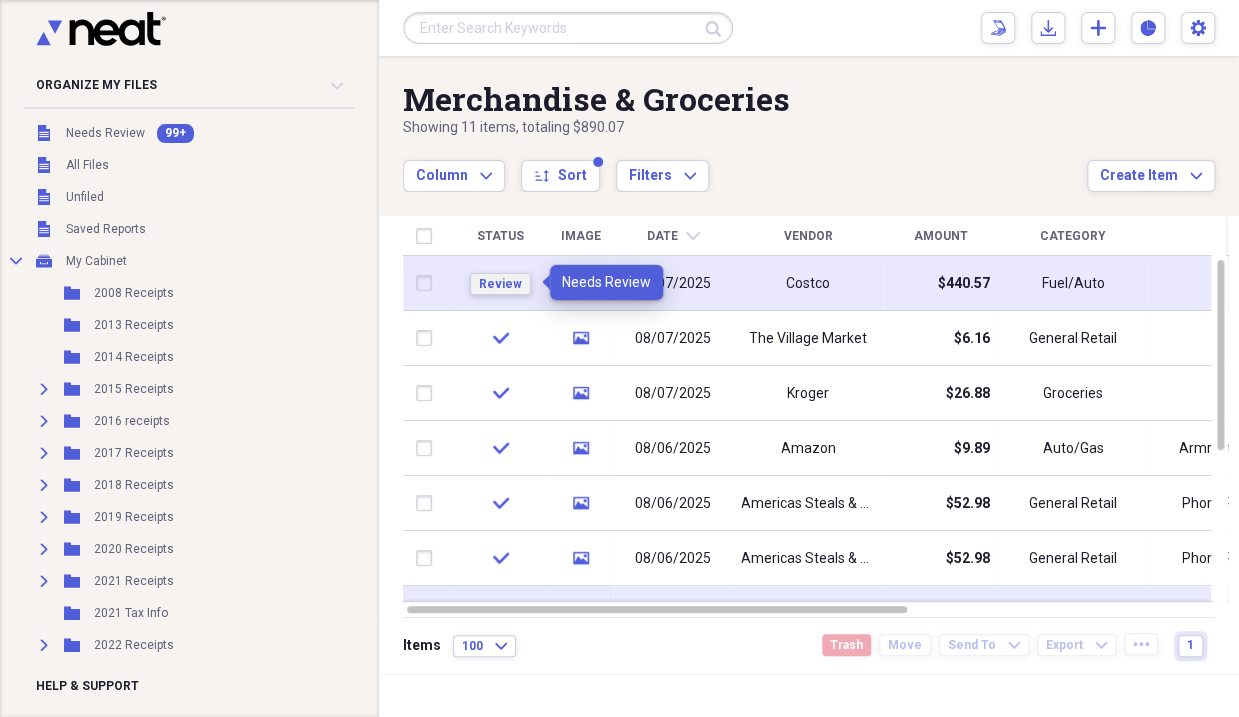 click on "Review" at bounding box center (500, 284) 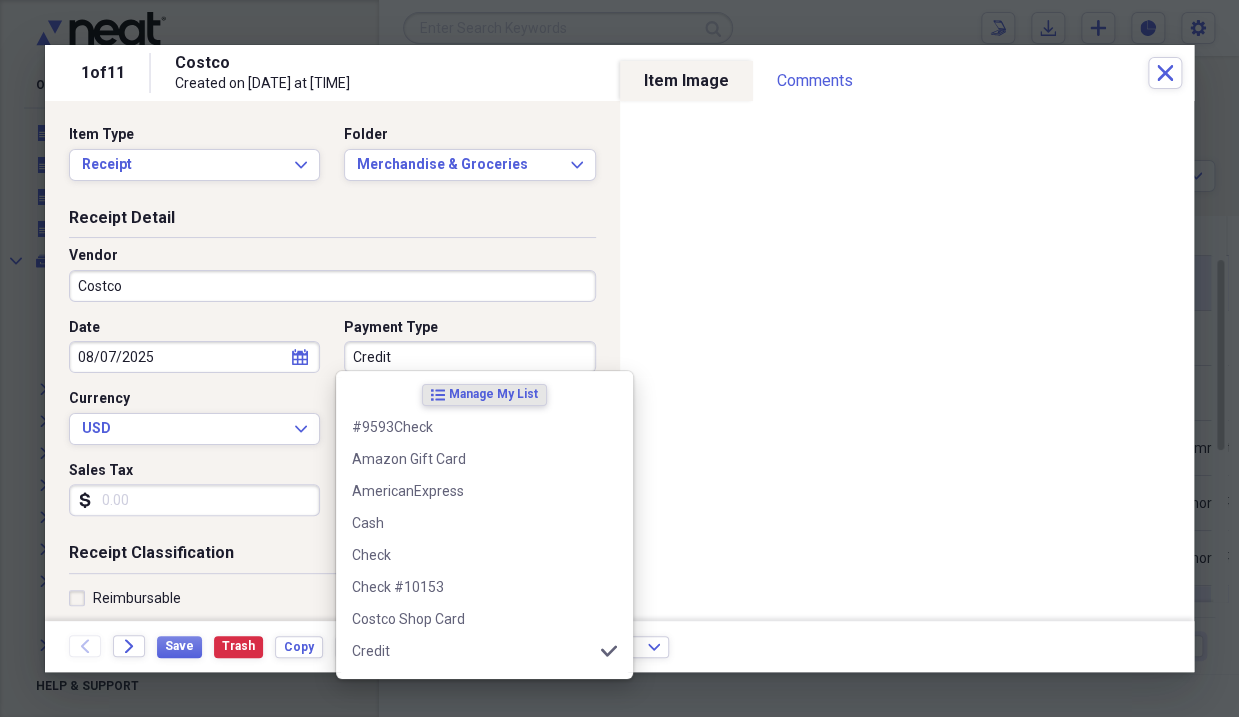 click on "Credit" at bounding box center [469, 357] 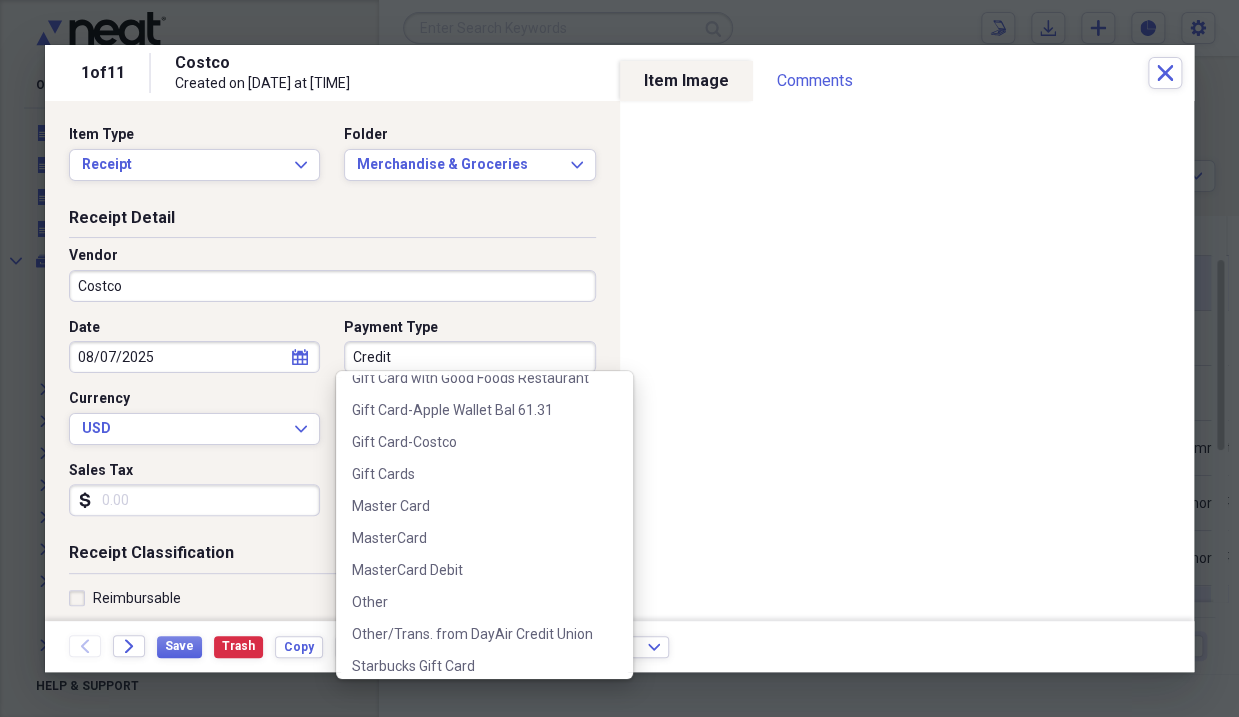scroll, scrollTop: 500, scrollLeft: 0, axis: vertical 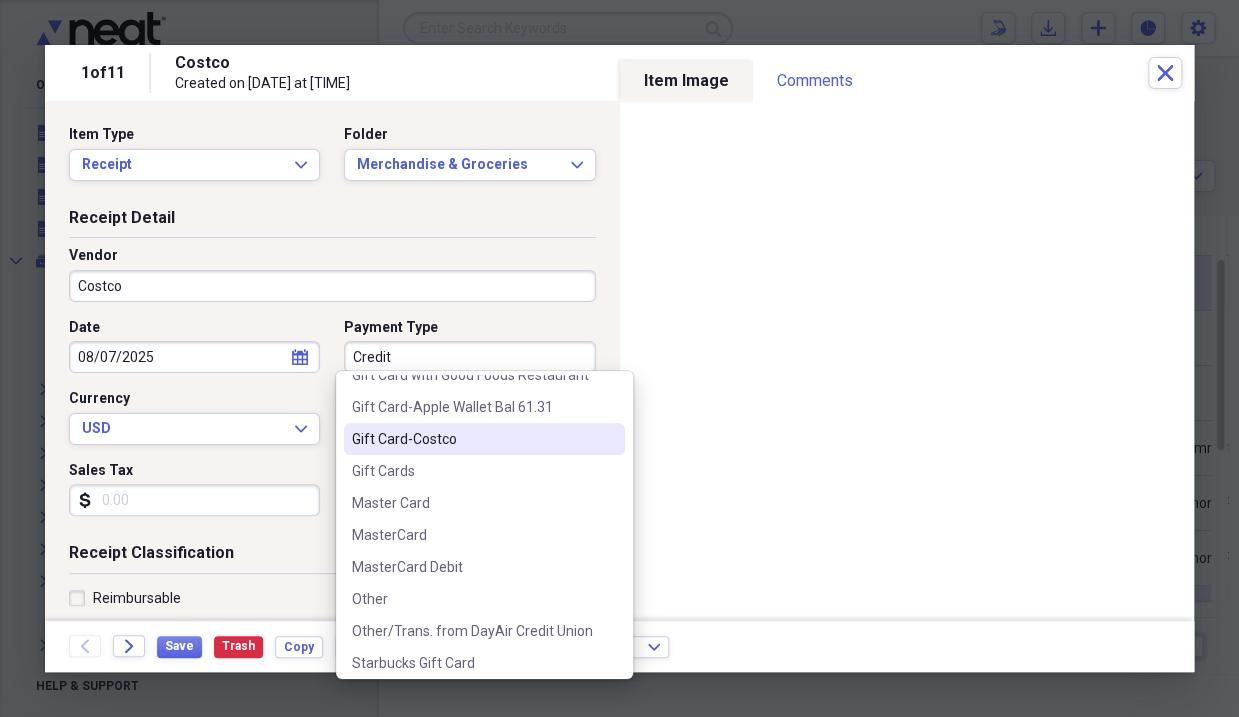 click on "Gift Card-Costco" at bounding box center [472, 439] 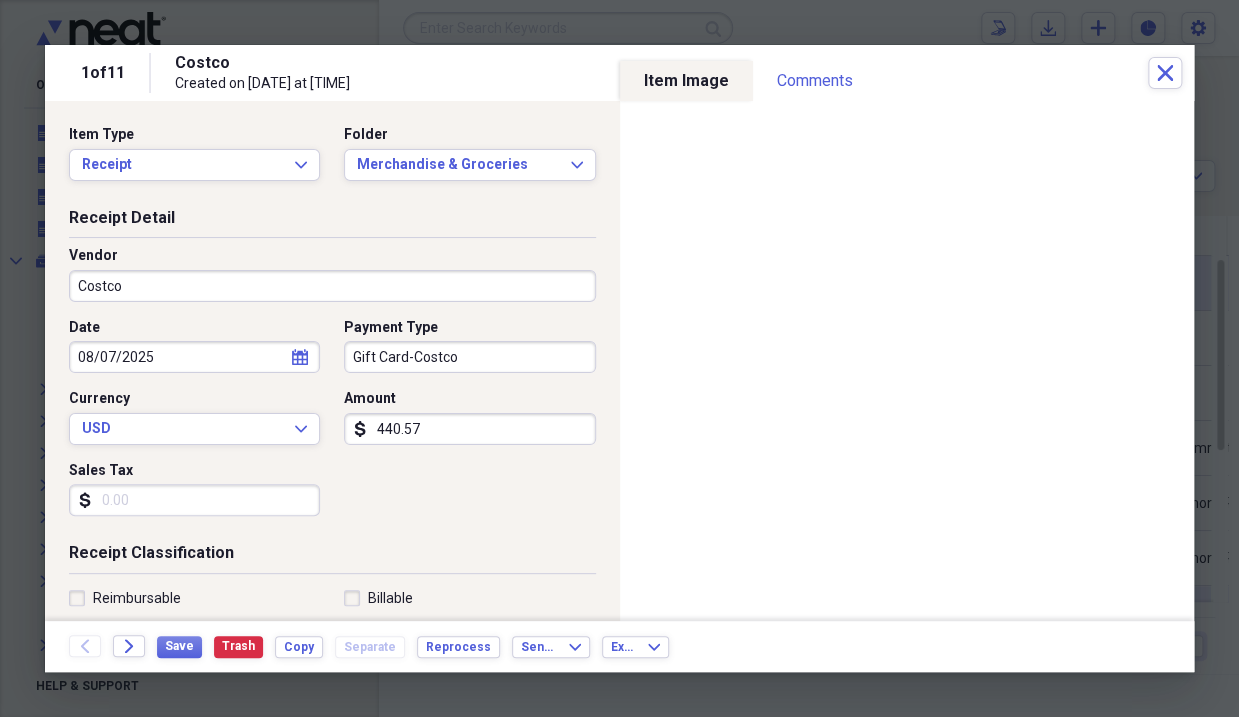 click on "440.57" at bounding box center [469, 429] 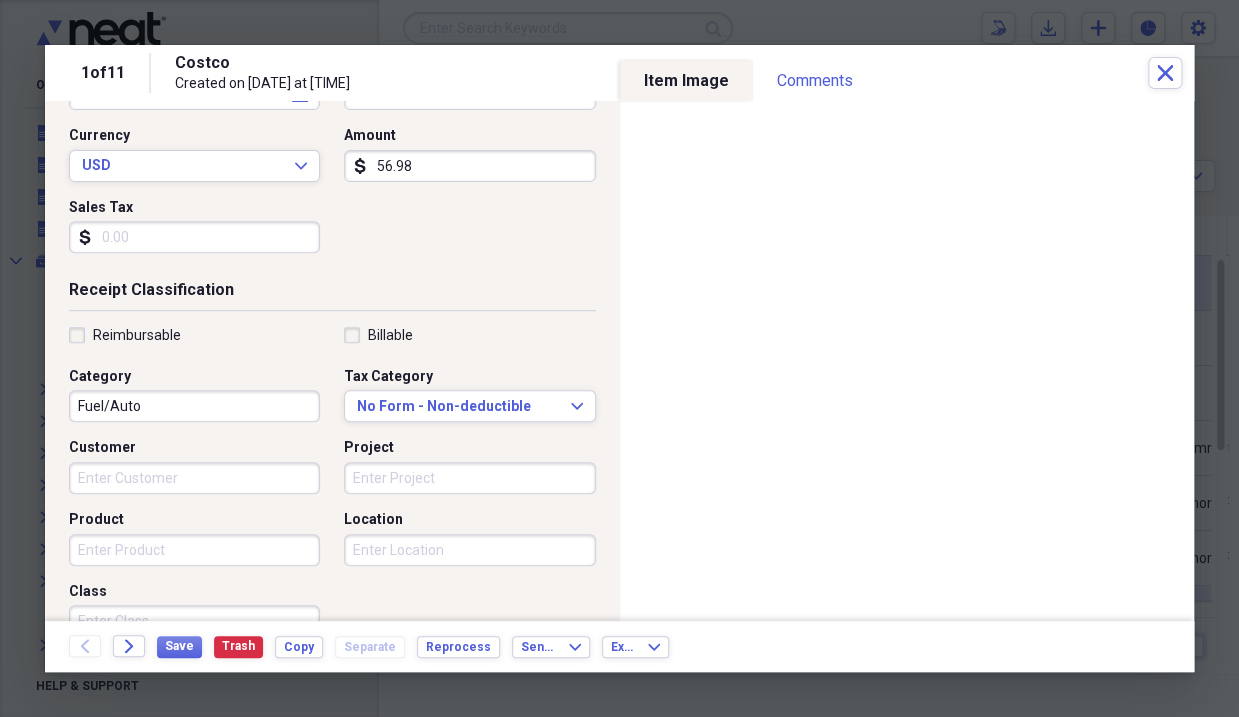 scroll, scrollTop: 300, scrollLeft: 0, axis: vertical 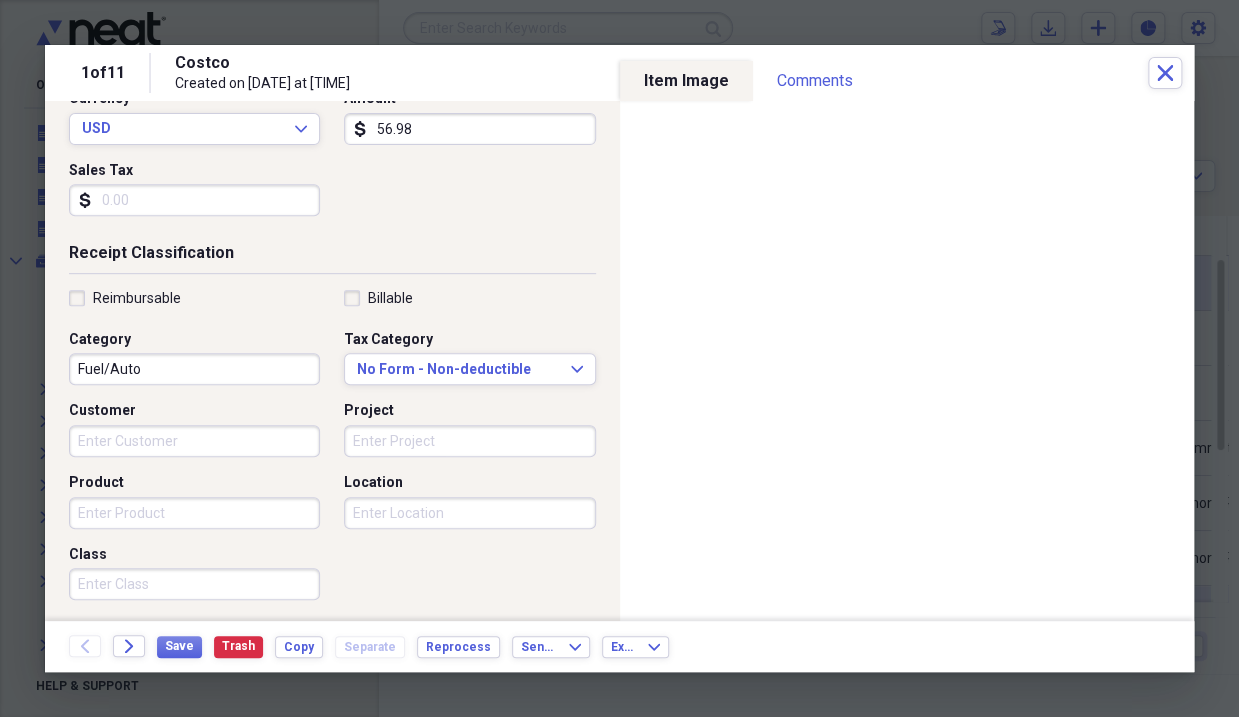 type on "56.98" 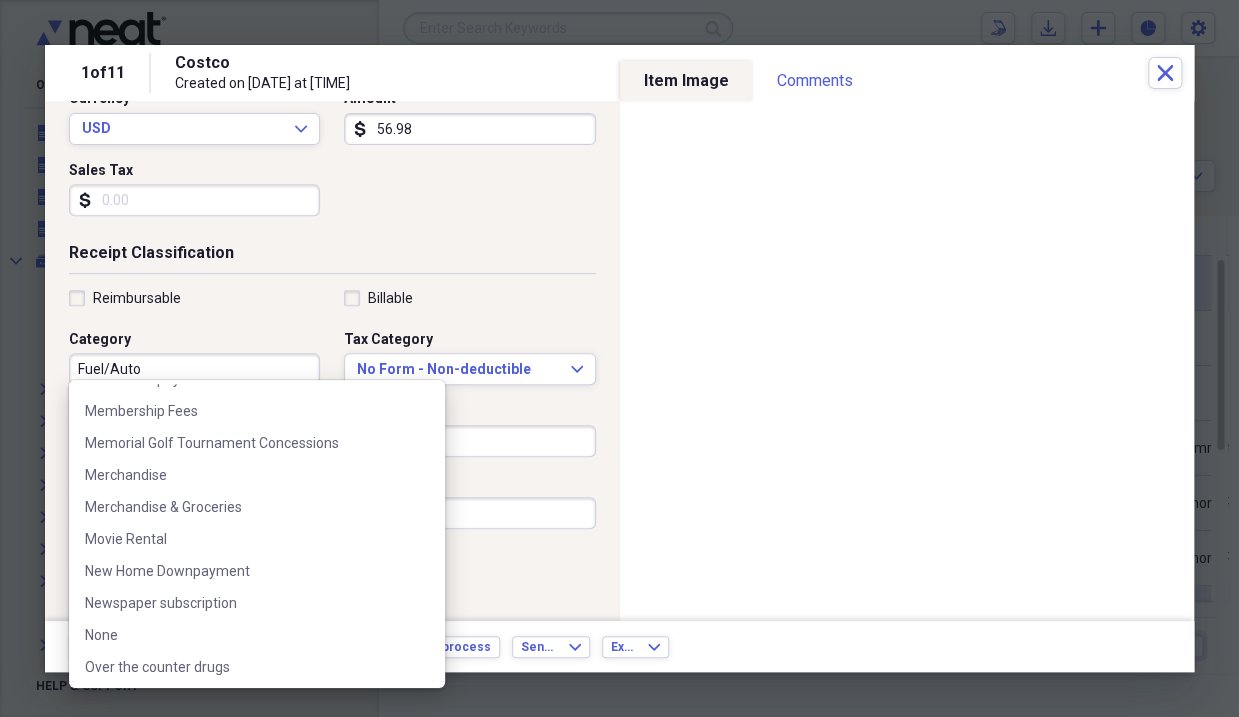 scroll, scrollTop: 3200, scrollLeft: 0, axis: vertical 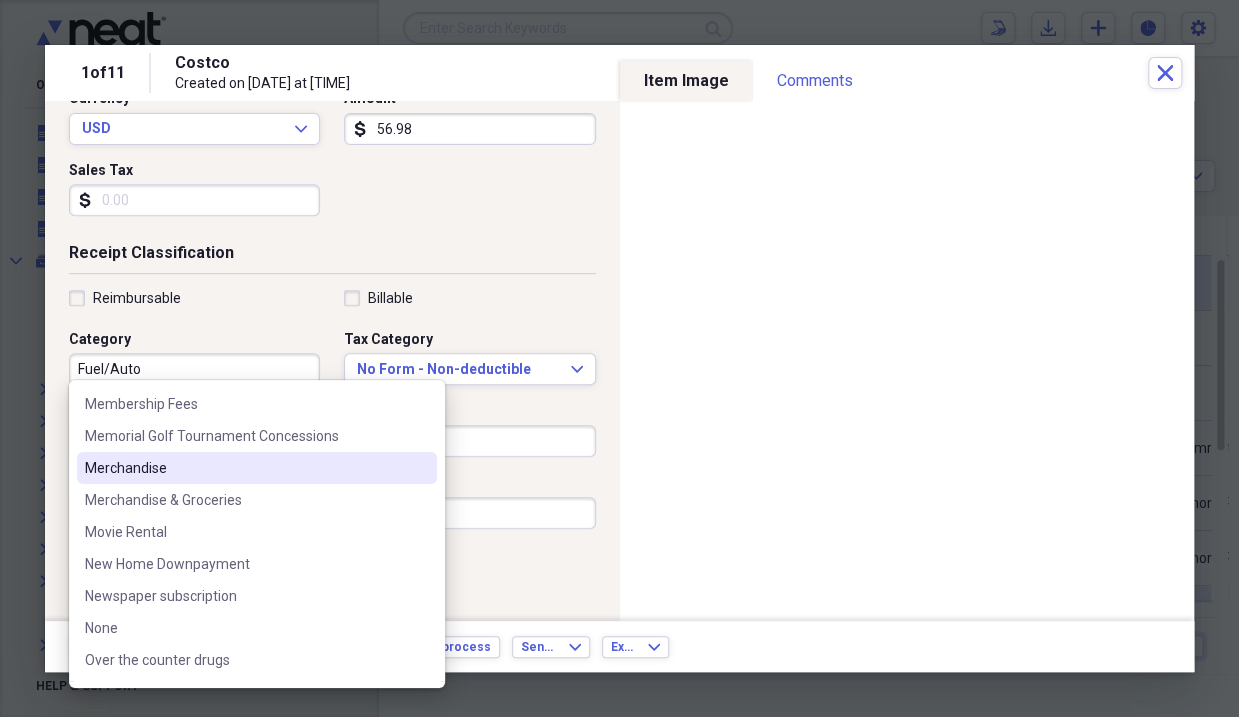 click on "Merchandise" at bounding box center (245, 468) 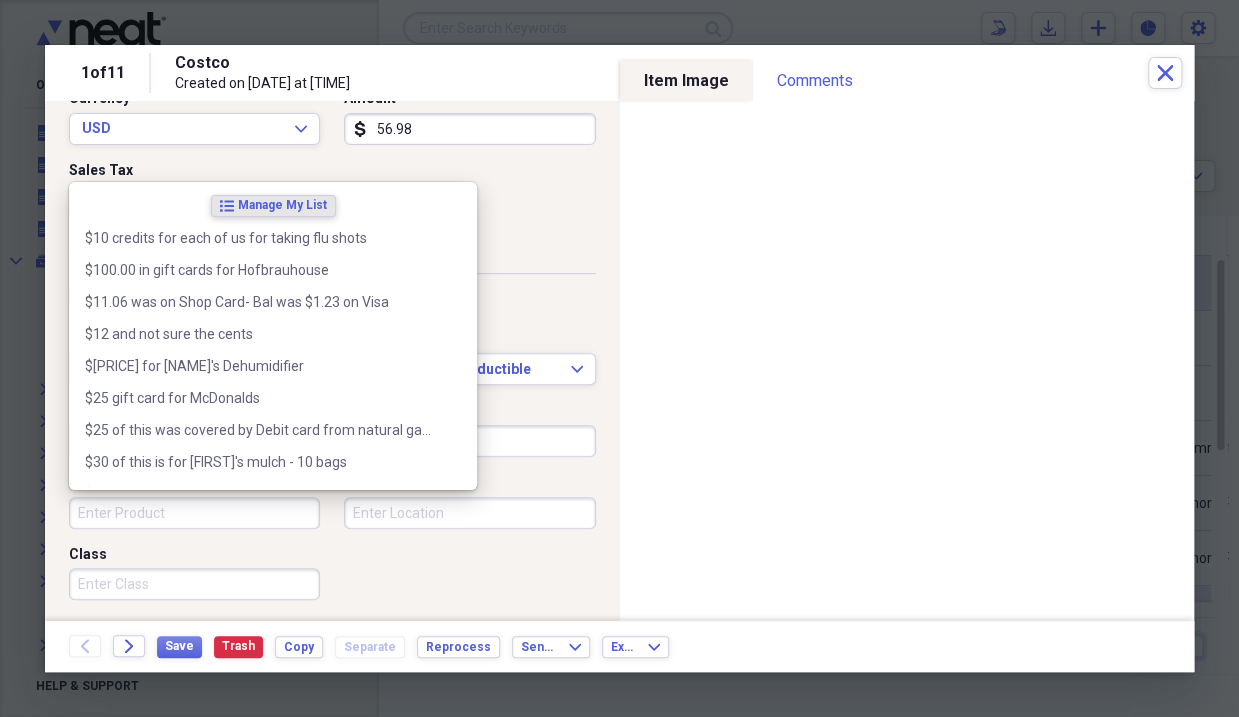 click on "Product" at bounding box center [194, 513] 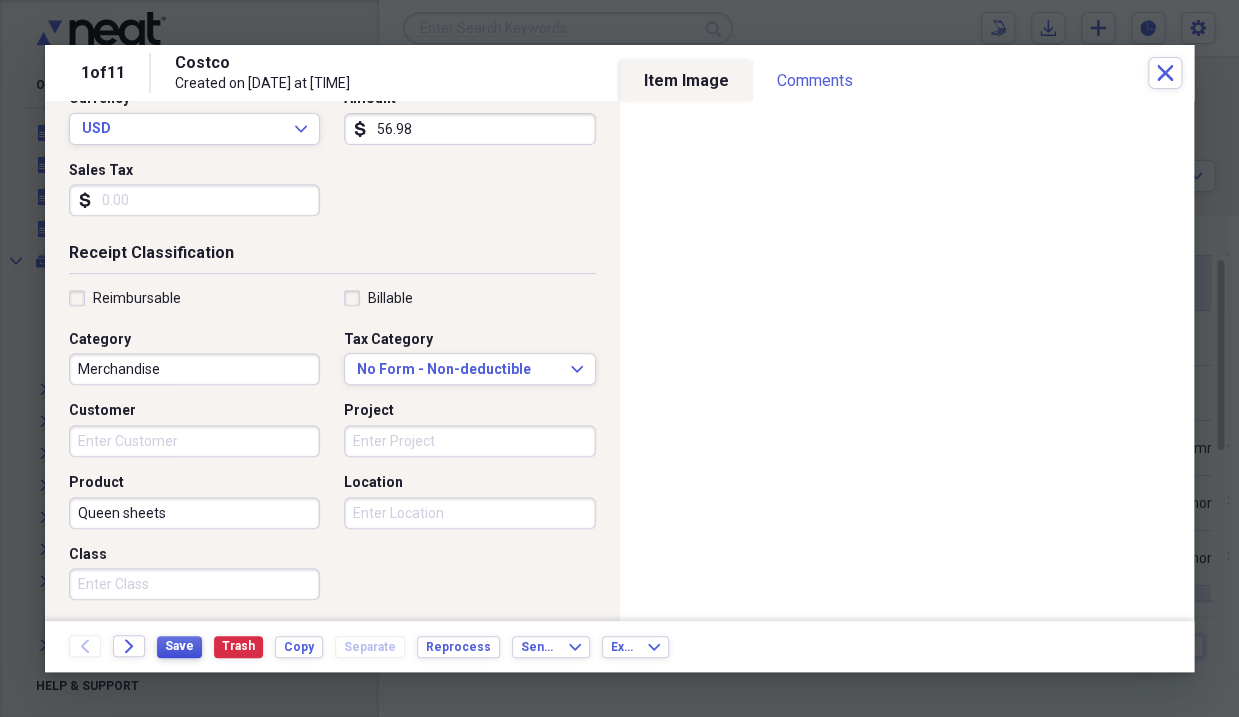 type on "Queen sheets" 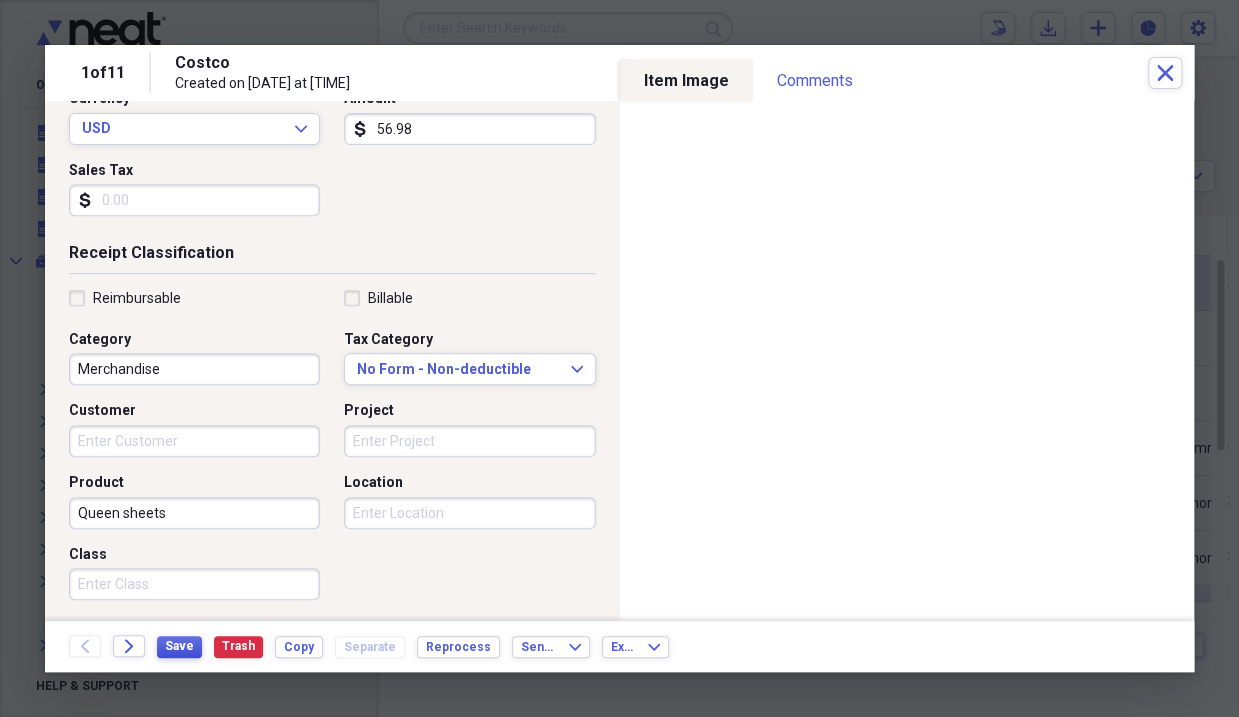 click on "Save" at bounding box center (179, 646) 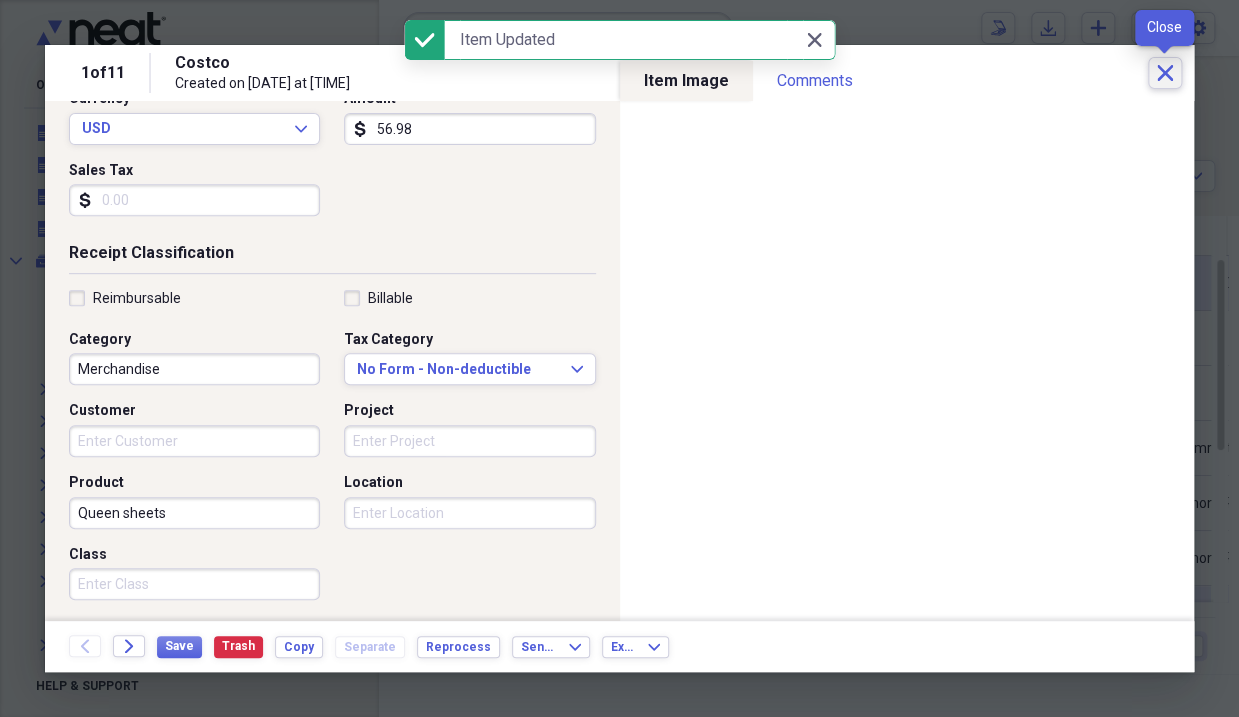 click on "Close" 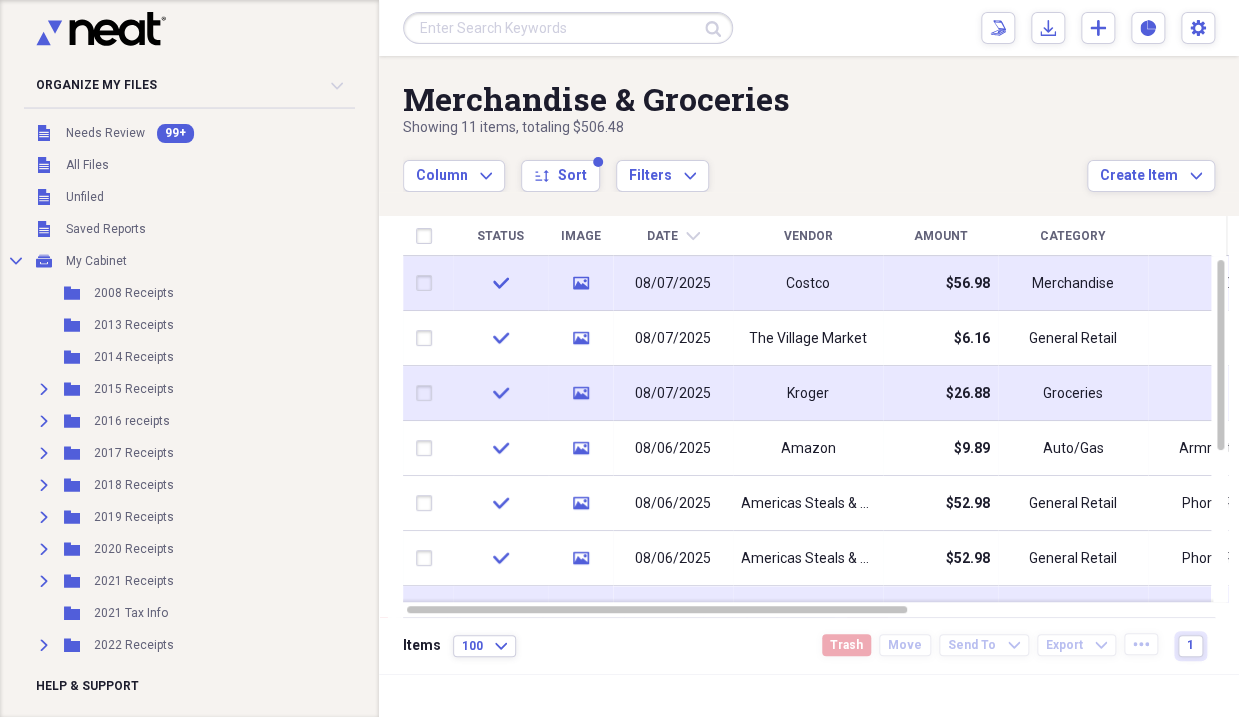 click on "08/07/2025" at bounding box center [673, 394] 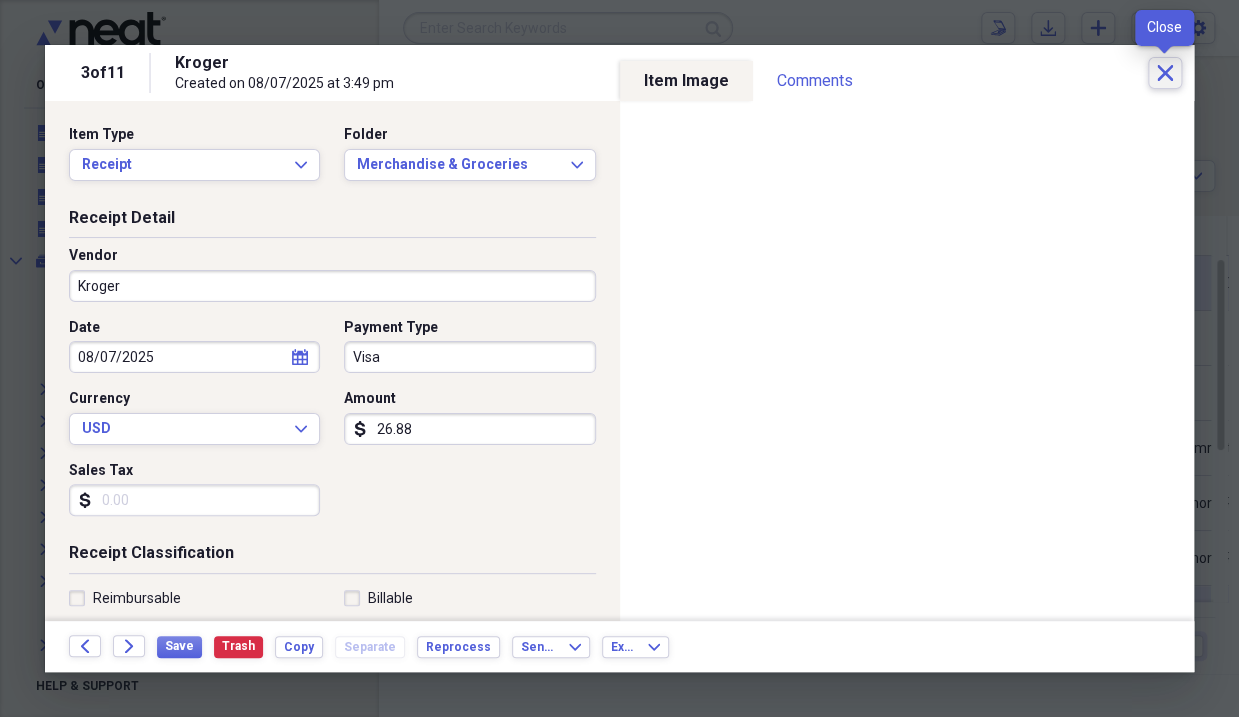 click on "Close" at bounding box center (1165, 73) 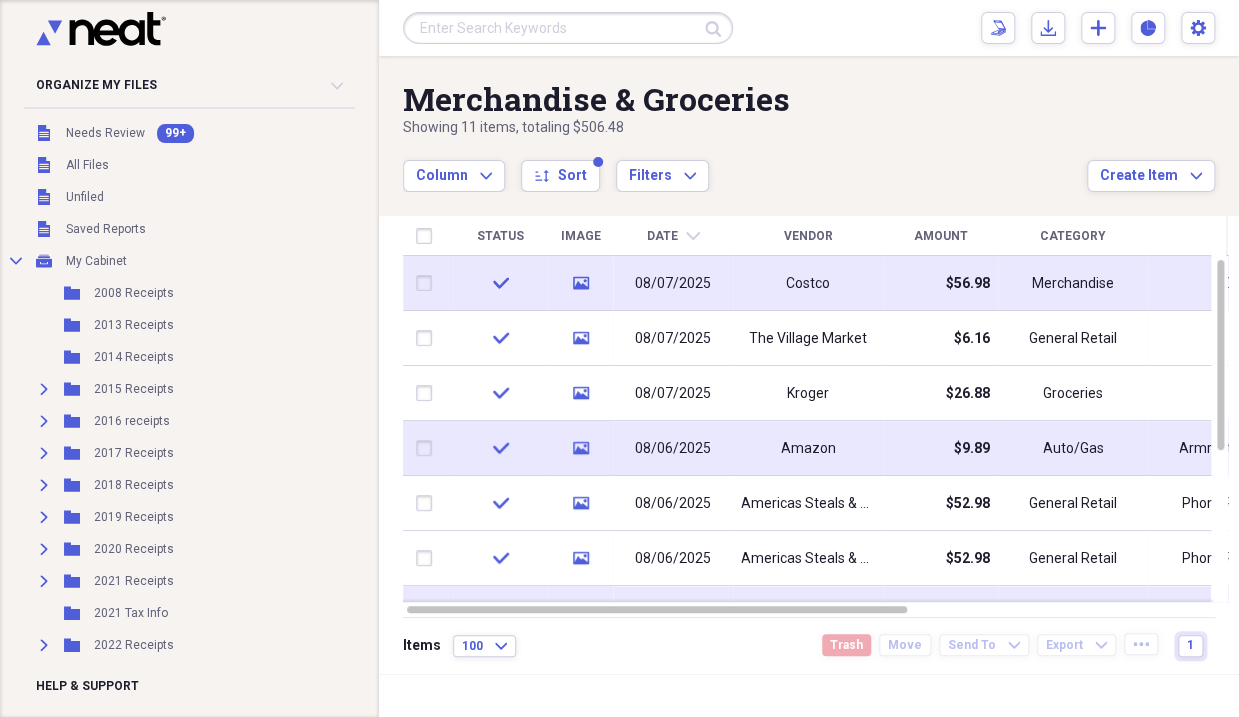 click on "08/06/2025" at bounding box center (673, 449) 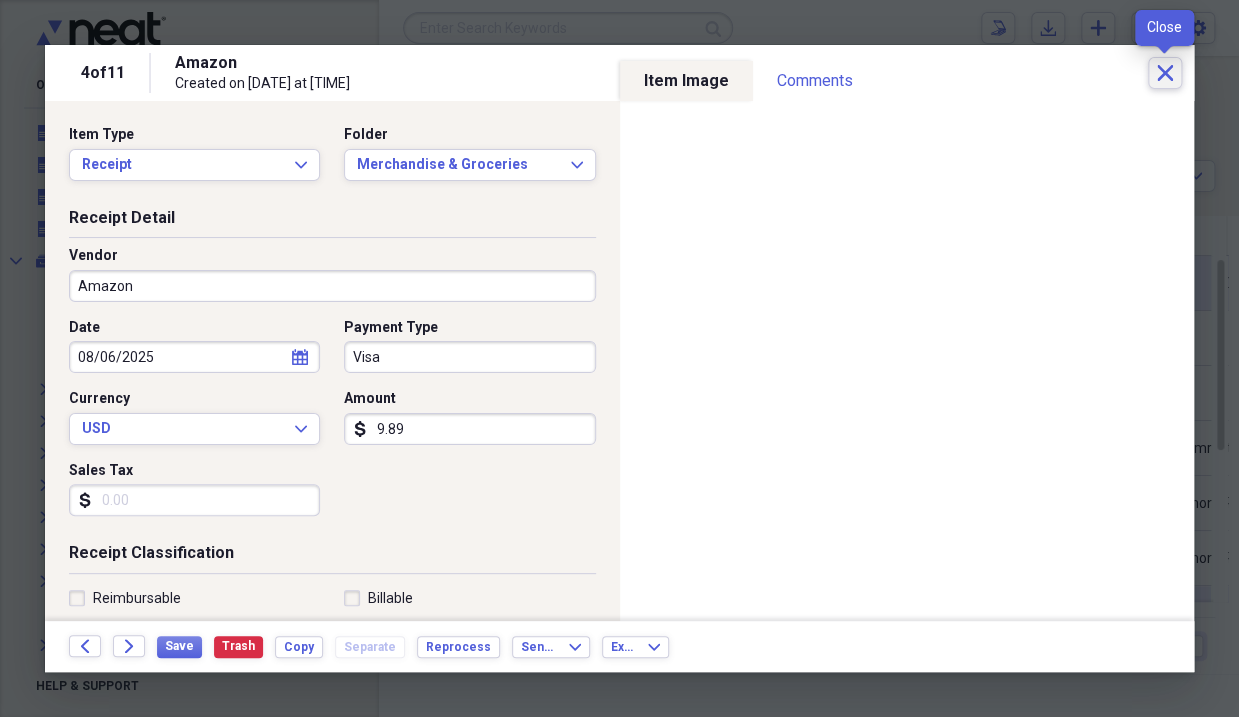 click 